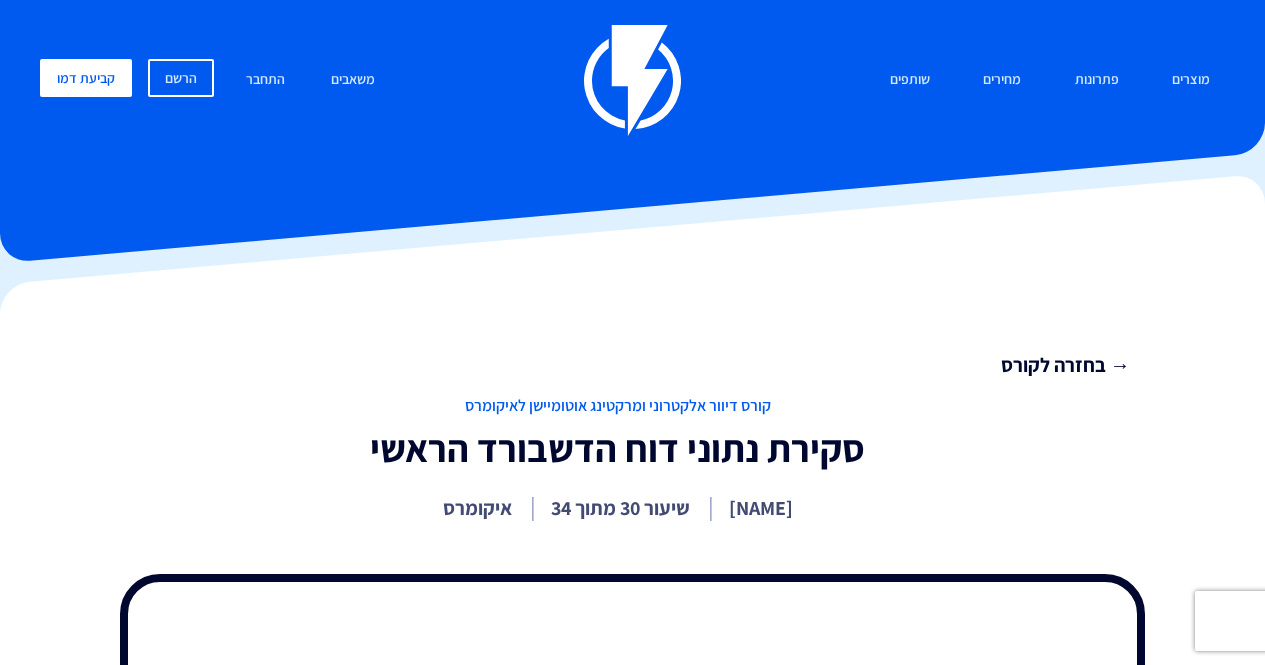 scroll, scrollTop: 28, scrollLeft: 0, axis: vertical 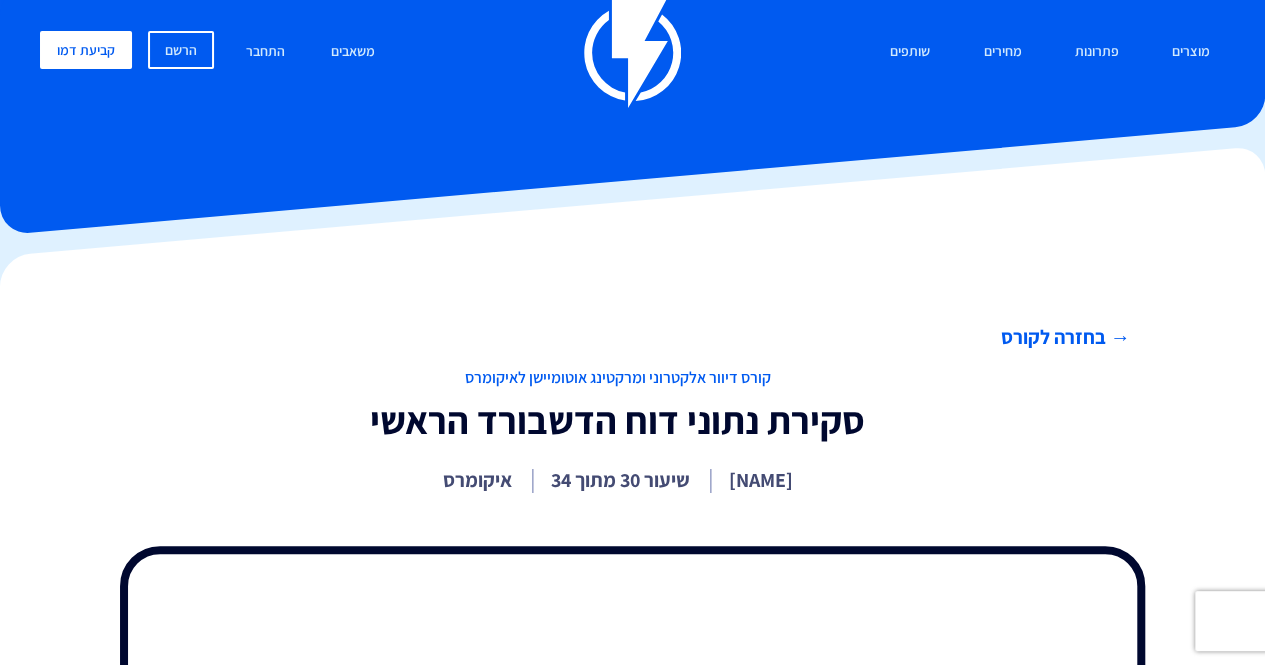 click on "→ בחזרה לקורס" at bounding box center (617, 337) 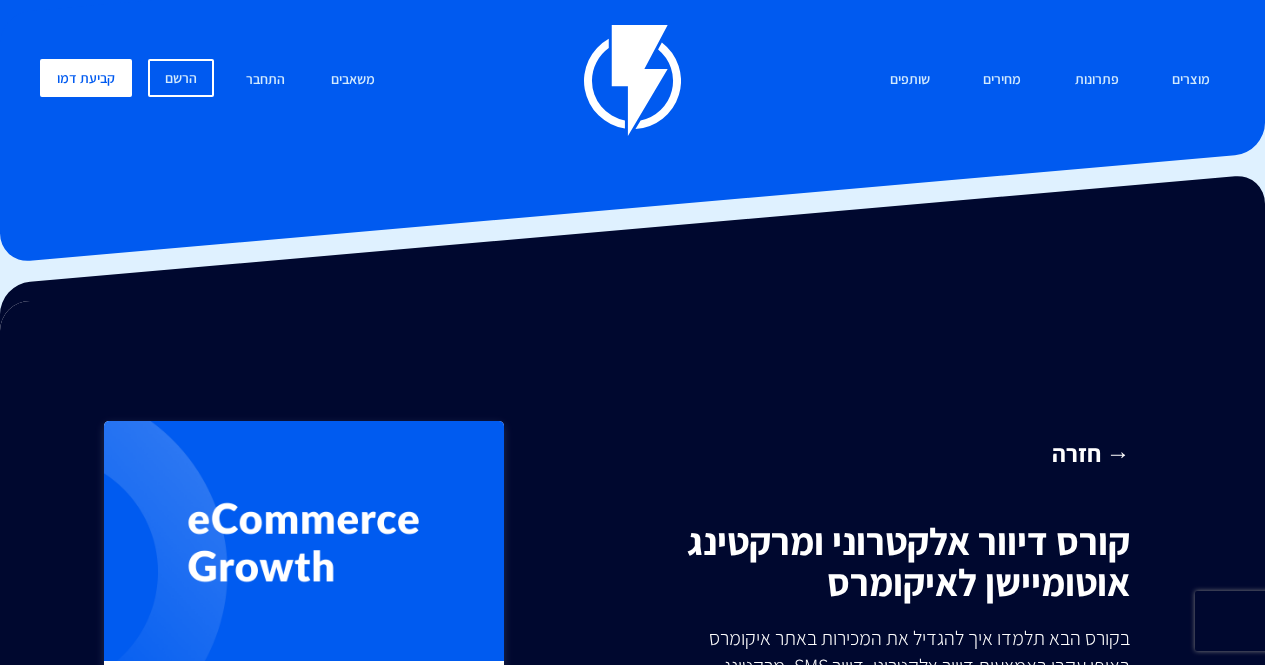 scroll, scrollTop: 0, scrollLeft: 0, axis: both 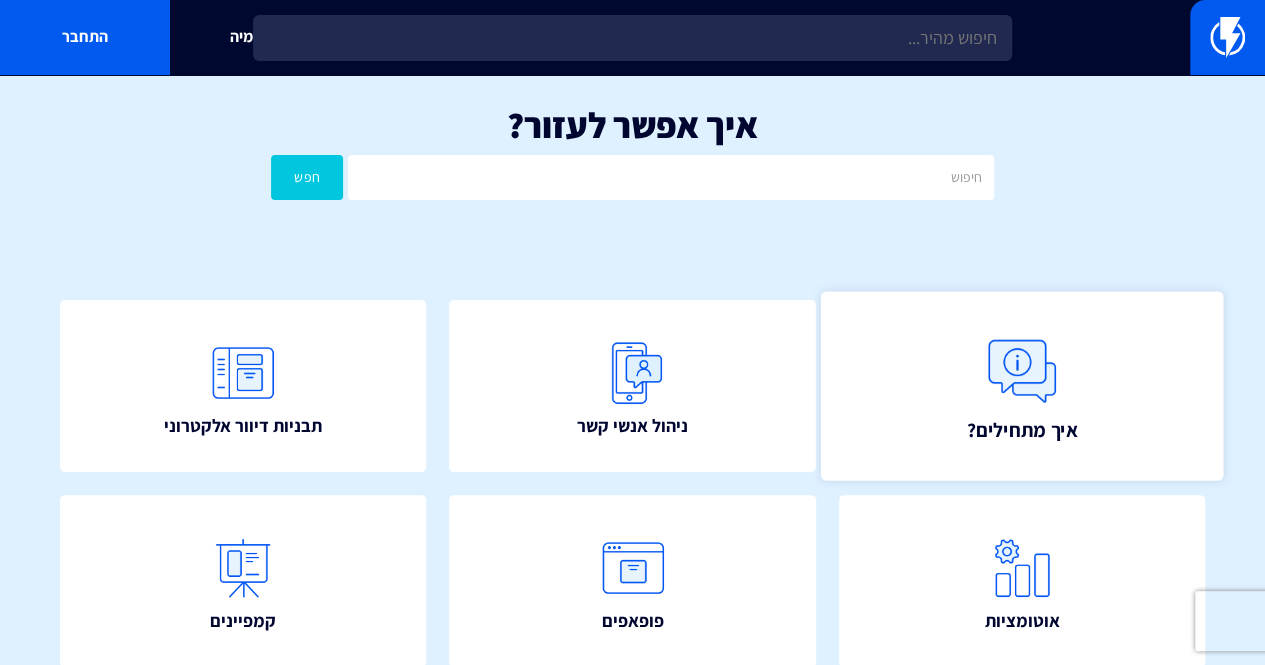 click at bounding box center [1022, 372] 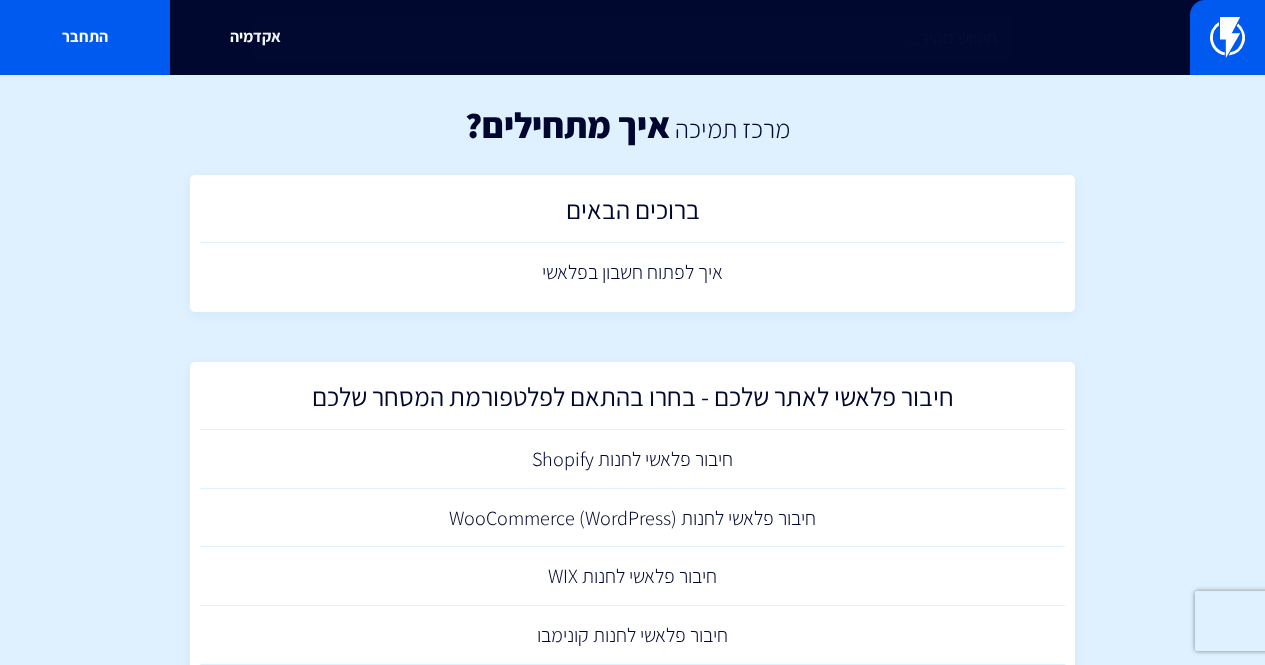 scroll, scrollTop: 0, scrollLeft: 0, axis: both 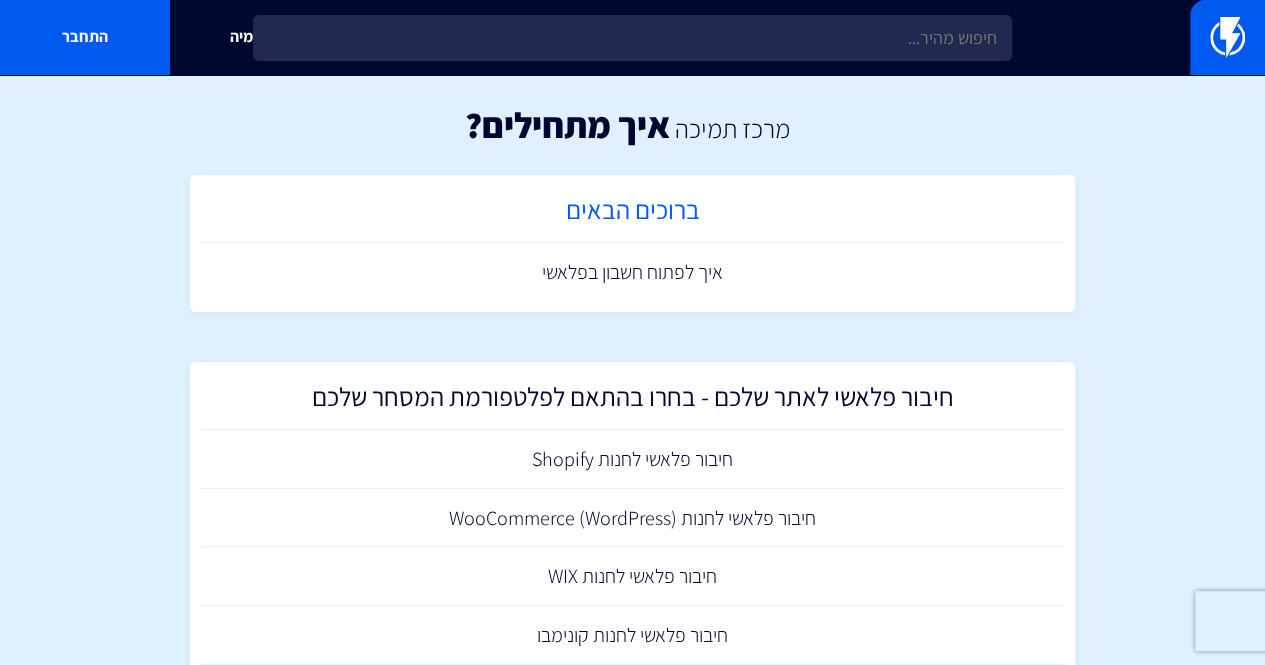 click on "ברוכים הבאים" at bounding box center [633, 214] 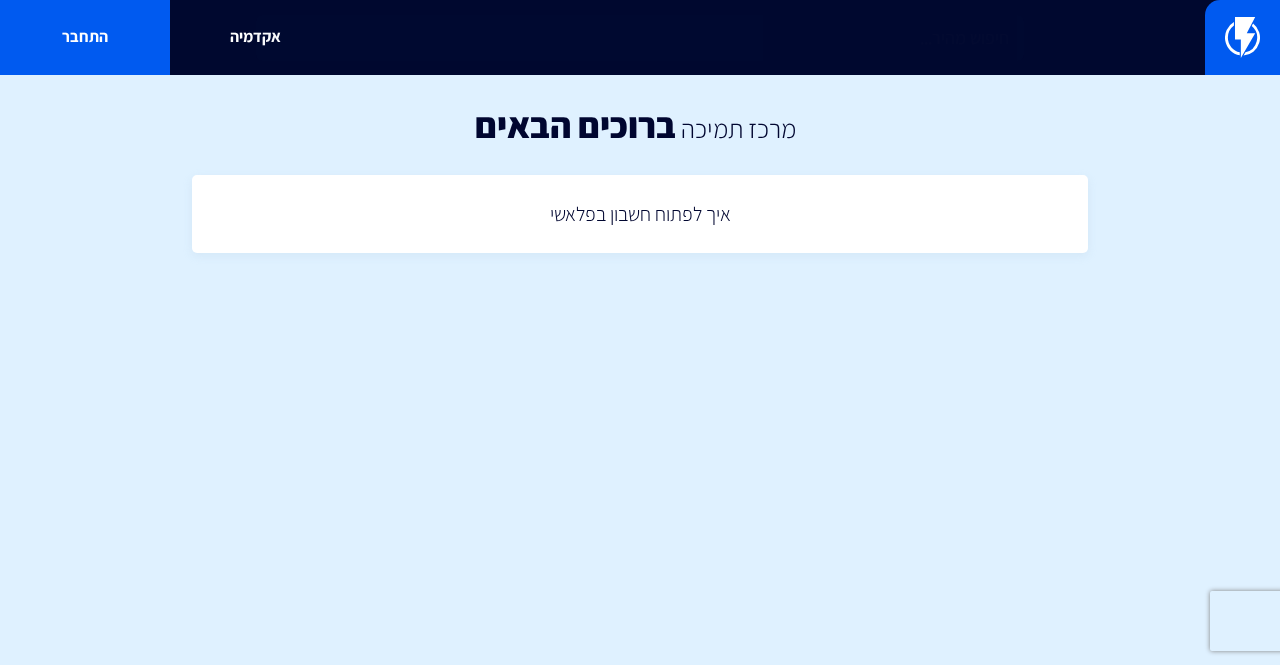 scroll, scrollTop: 0, scrollLeft: 0, axis: both 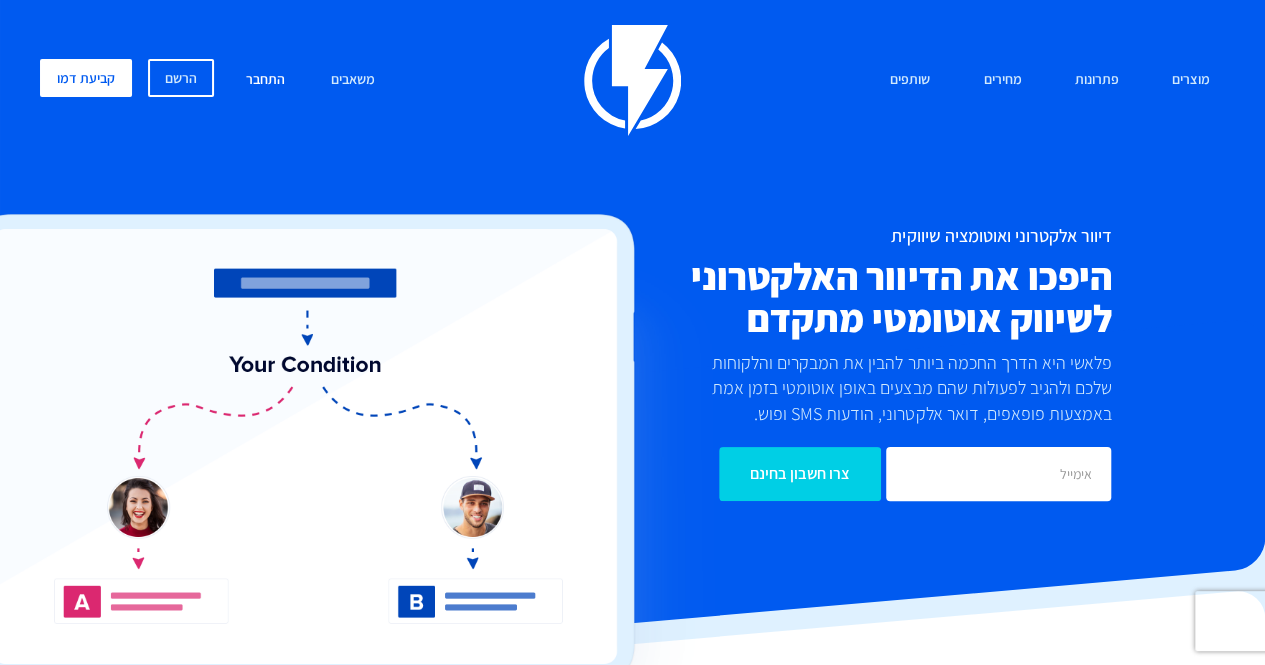 click on "התחבר" at bounding box center [265, 80] 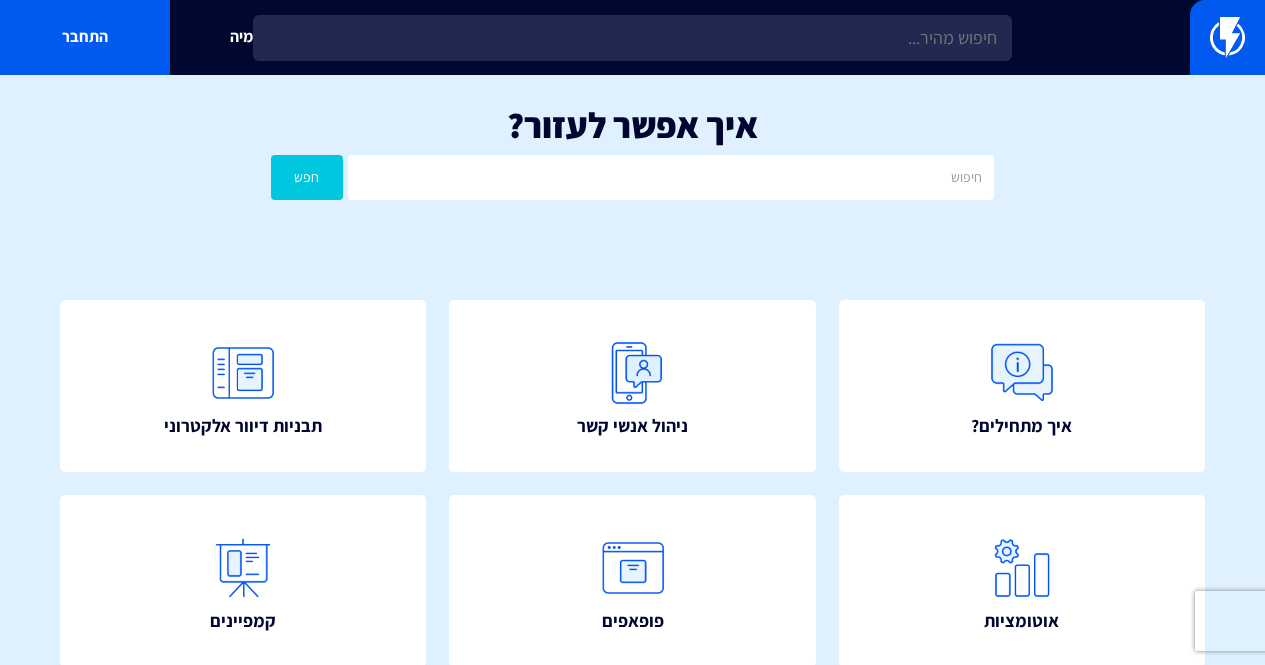 scroll, scrollTop: 0, scrollLeft: 0, axis: both 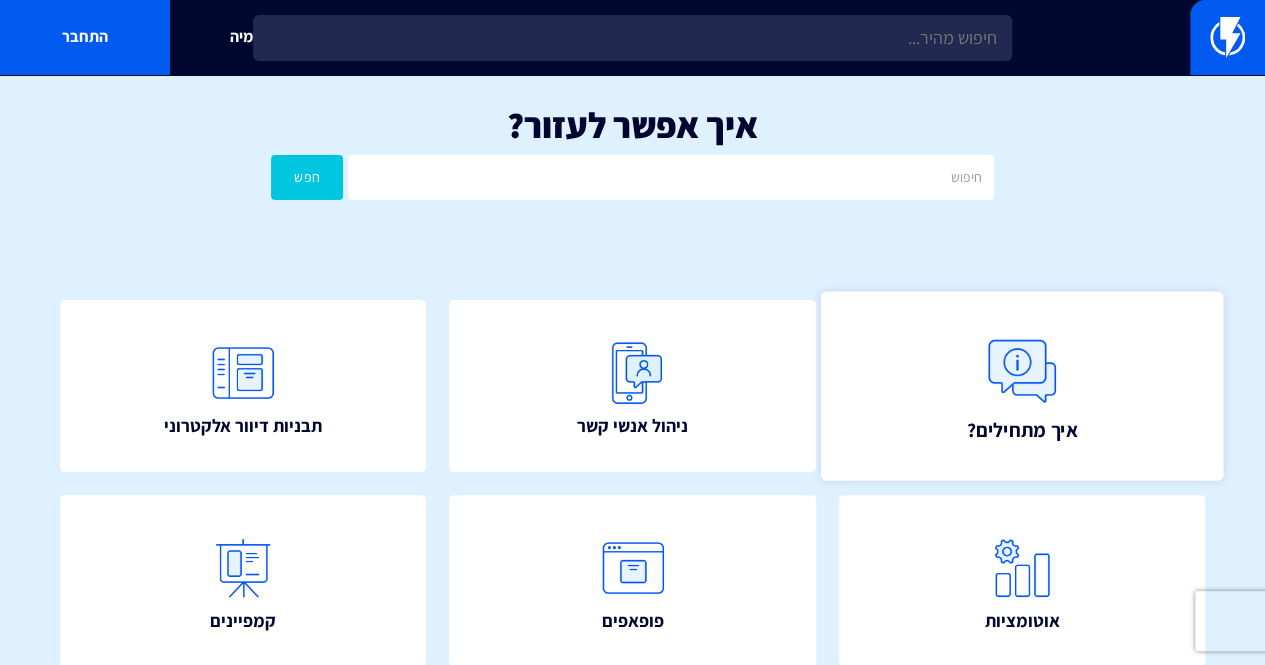 click at bounding box center (1022, 372) 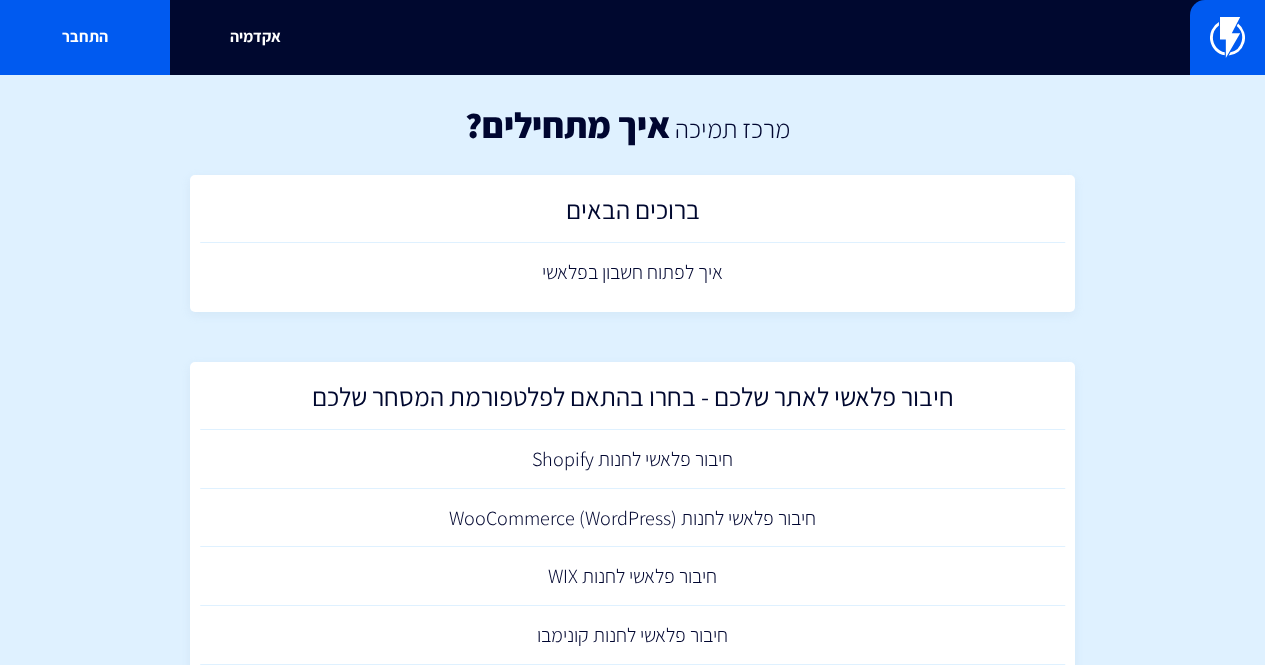 scroll, scrollTop: 0, scrollLeft: 0, axis: both 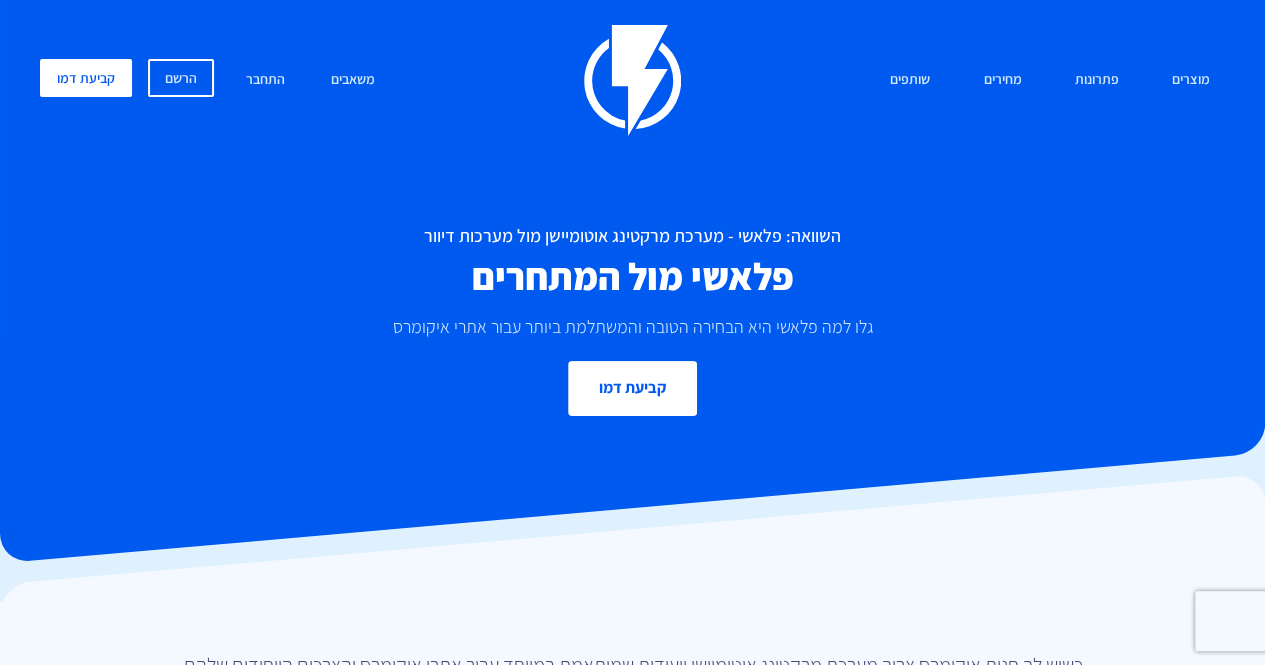click on "כשיש לך חנות איקומרס צריך מערכת מרקטינג אוטומיישן ייעודית שמותאמת במיוחד עבור אתרי איקומרס והצרכים הייחודים שלהם – כמו פלאשי, ולא רק מערכת דיוור פשוטה שמתאימה לאתרי לידים או אתרי תדמית – כמו שאר מערכות הדיוור בארץ.
לפני שנציג את החסרונות הרבים עבור חנות איקומרס שמשתמשת במערכת מרקטינג אוטומיישן גנרית שהיכולות שלה מתמקדות בלידים, נסביר למה זה גם בכלל לא הגיוני. כדי להמחיש את הסיטואציה, תדמיינו שזה כמו ללכת לרופאת עיניים במקום לאורטופד כשנשברת לך הרגל. אומנם שניהם רופאים, אבל כנראה שלא תגיעו רחוק😉 וגם תבזבזו הרבה זמן וכסף!" at bounding box center (632, 1024) 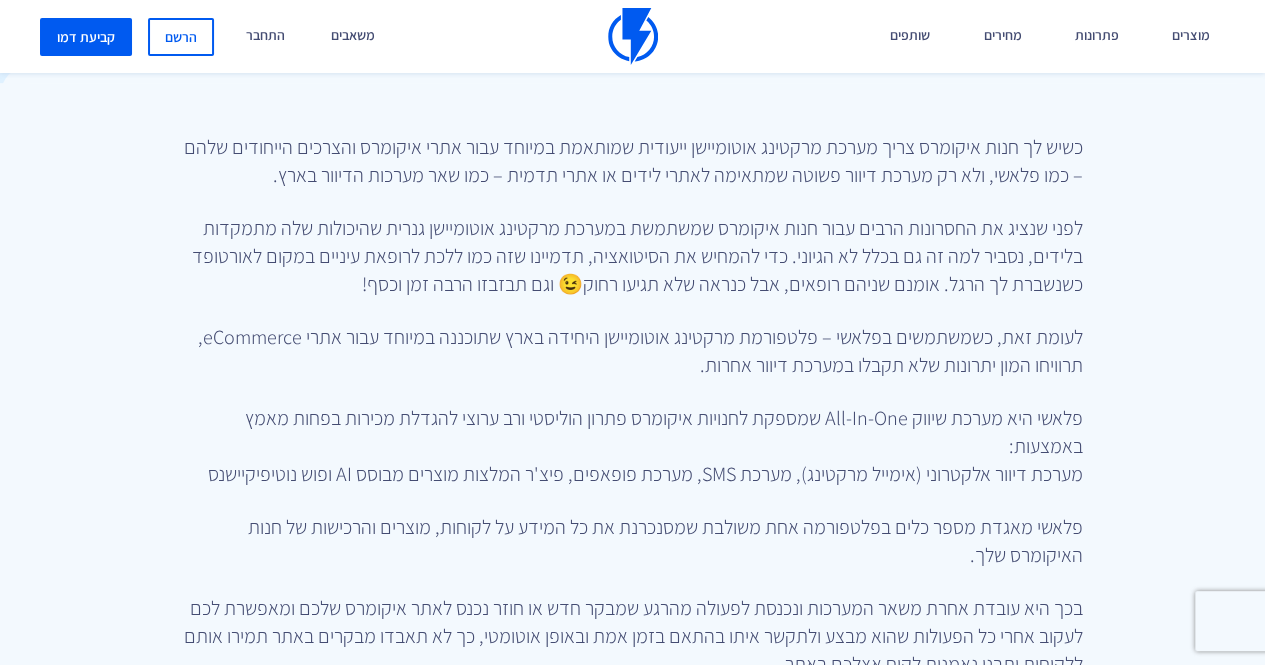 scroll, scrollTop: 520, scrollLeft: 0, axis: vertical 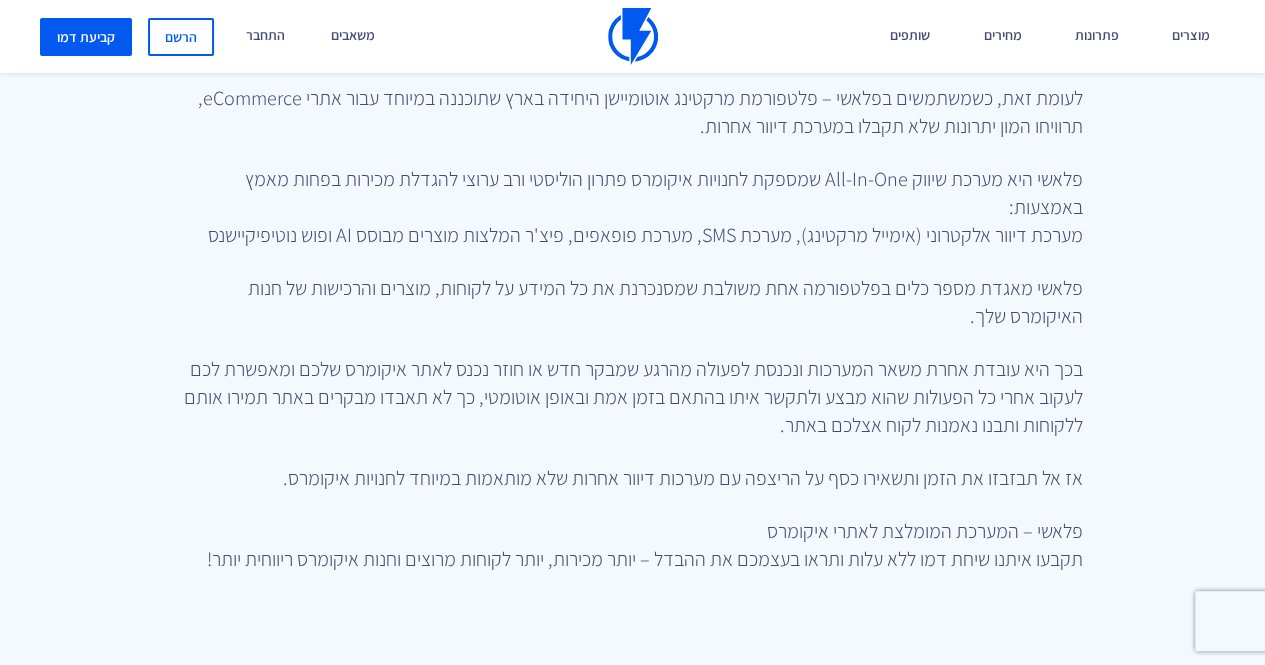 click on "כשיש לך חנות איקומרס צריך מערכת מרקטינג אוטומיישן ייעודית שמותאמת במיוחד עבור אתרי איקומרס והצרכים הייחודים שלהם – כמו פלאשי, ולא רק מערכת דיוור פשוטה שמתאימה לאתרי לידים או אתרי תדמית – כמו שאר מערכות הדיוור בארץ.
לפני שנציג את החסרונות הרבים עבור חנות איקומרס שמשתמשת במערכת מרקטינג אוטומיישן גנרית שהיכולות שלה מתמקדות בלידים, נסביר למה זה גם בכלל לא הגיוני. כדי להמחיש את הסיטואציה, תדמיינו שזה כמו ללכת לרופאת עיניים במקום לאורטופד כשנשברת לך הרגל. אומנם שניהם רופאים, אבל כנראה שלא תגיעו רחוק😉 וגם תבזבזו הרבה זמן וכסף!" at bounding box center [632, 267] 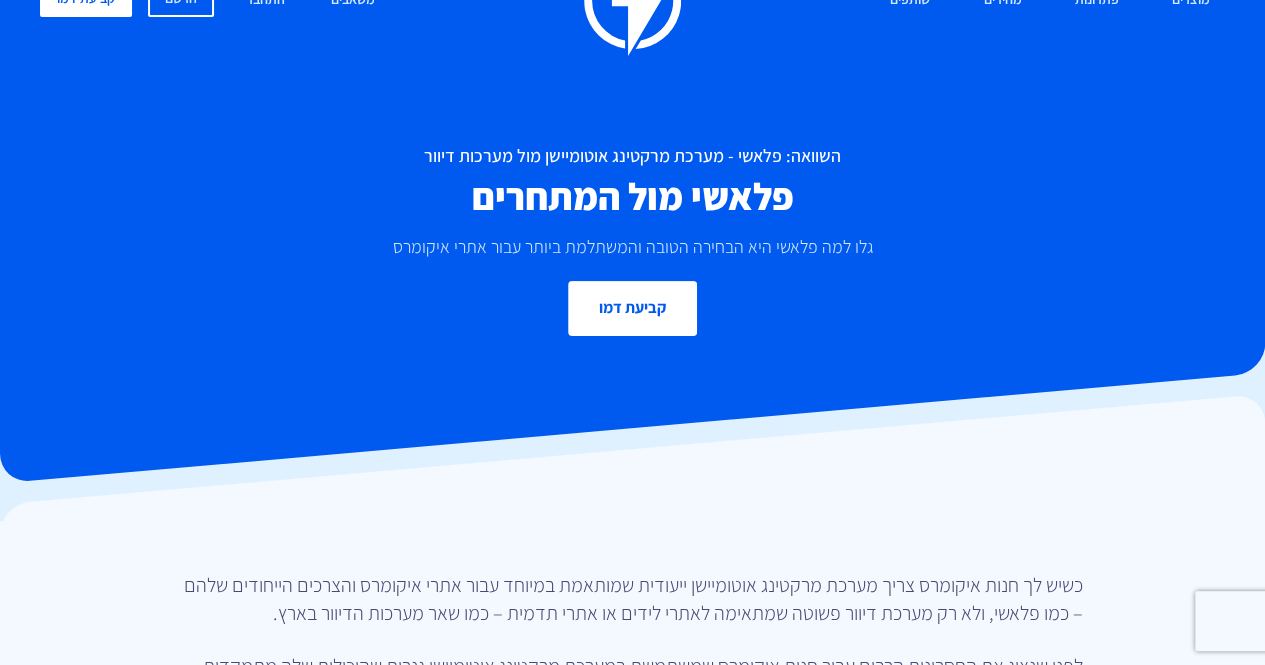 scroll, scrollTop: 0, scrollLeft: 0, axis: both 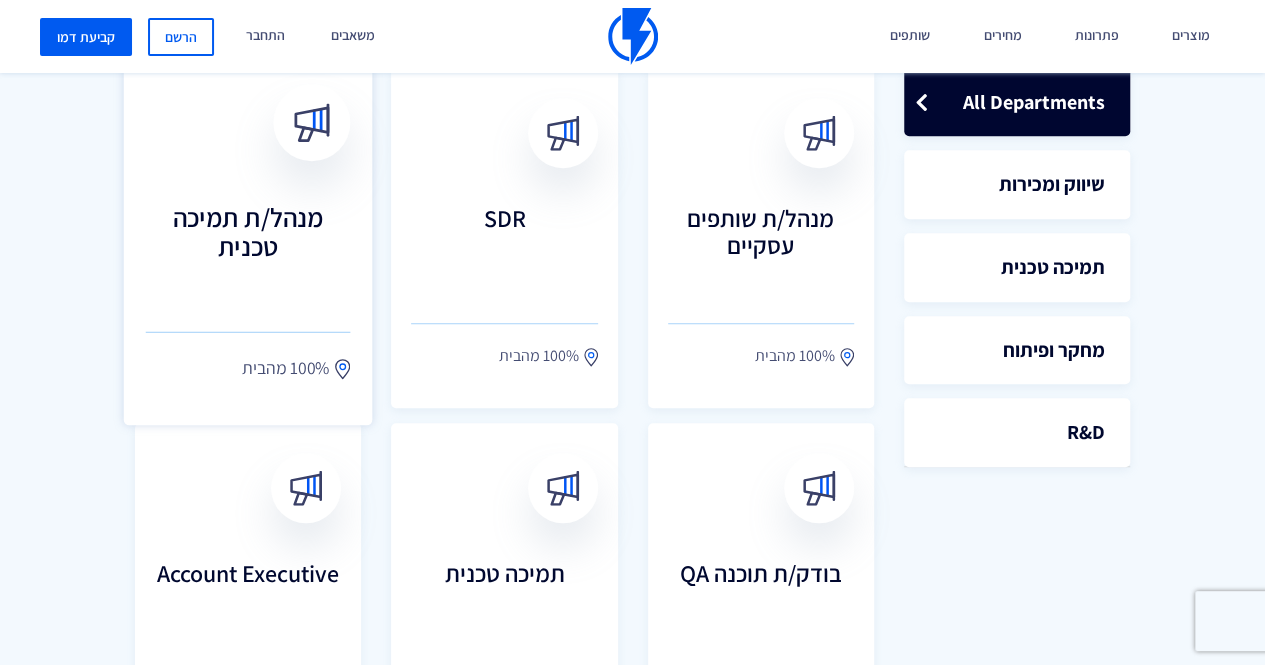 click on "מנהל/ת תמיכה טכנית
100% מהבית" at bounding box center (248, 238) 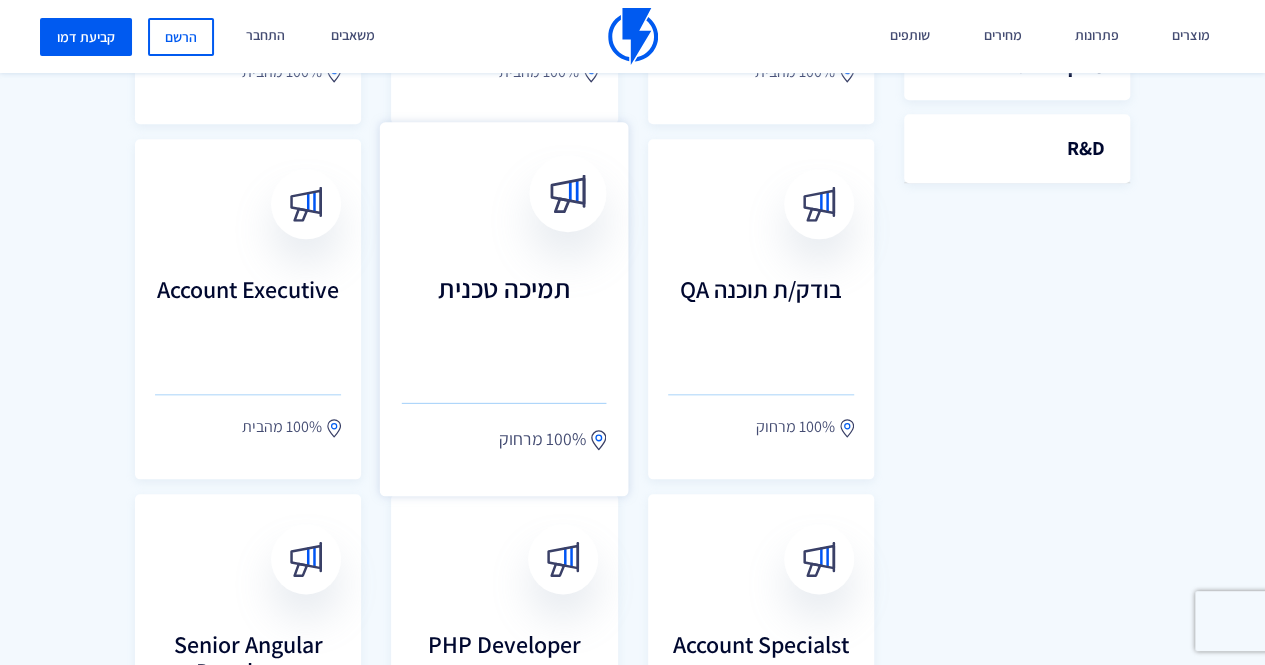 scroll, scrollTop: 880, scrollLeft: 0, axis: vertical 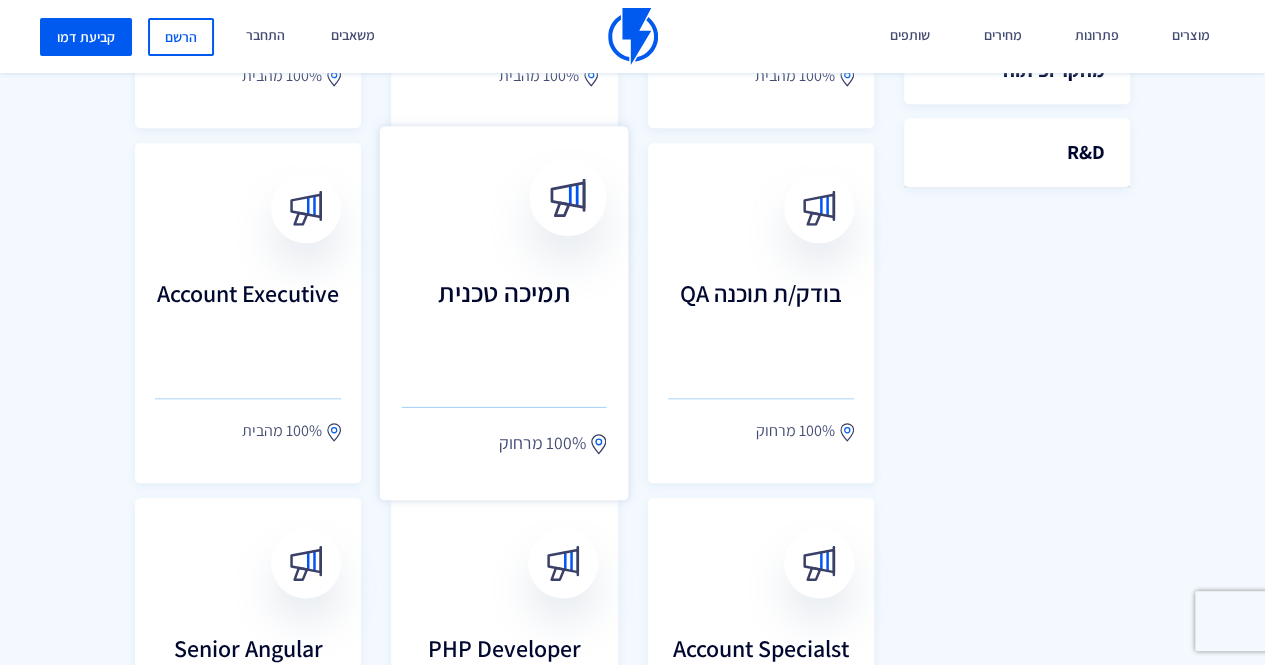click on "תמיכה טכנית" at bounding box center [504, 321] 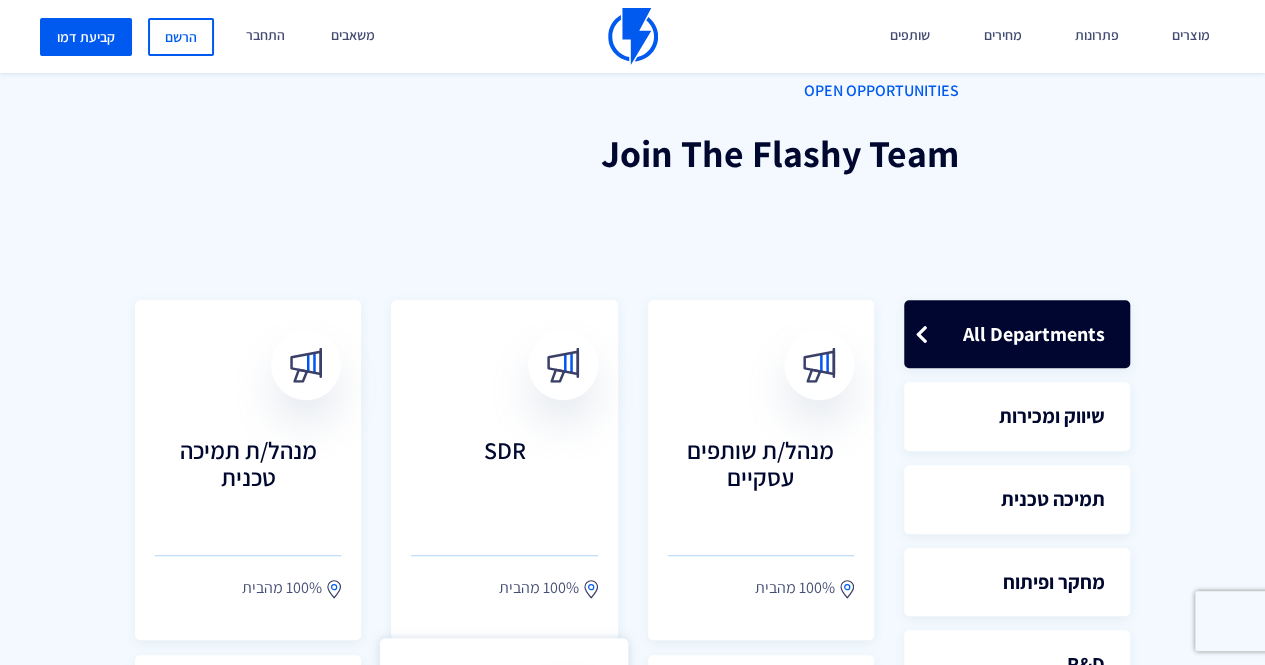scroll, scrollTop: 360, scrollLeft: 0, axis: vertical 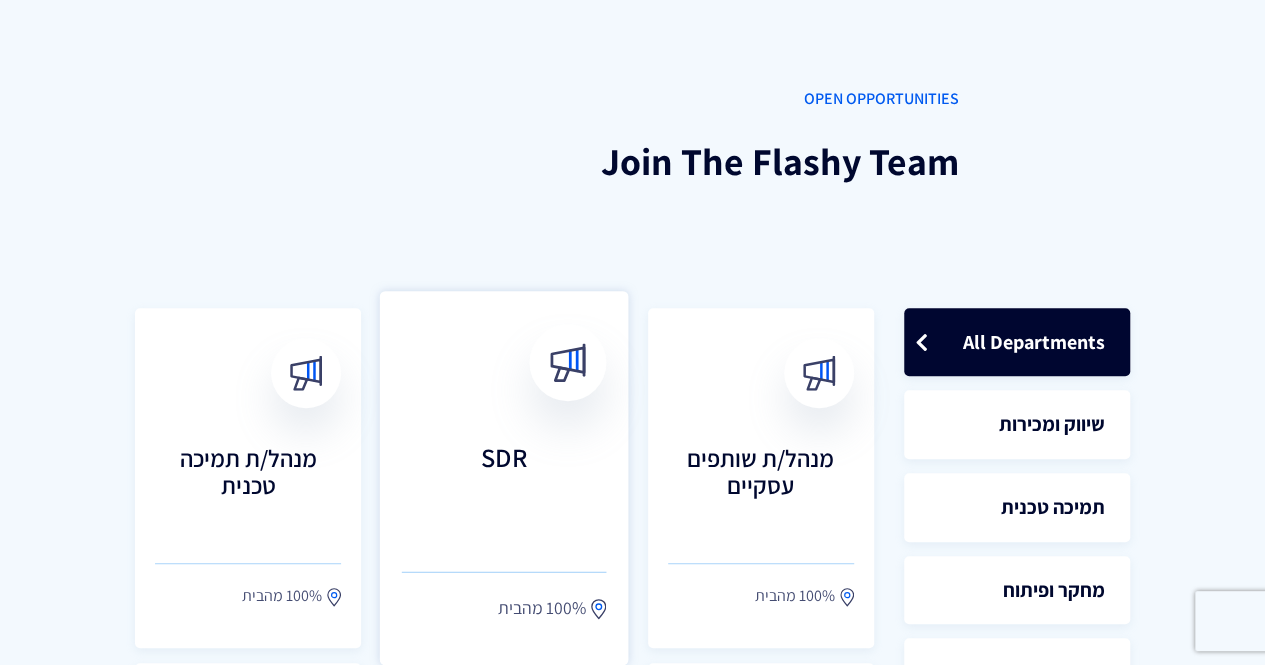 click on "SDR
100% מהבית" at bounding box center (504, 478) 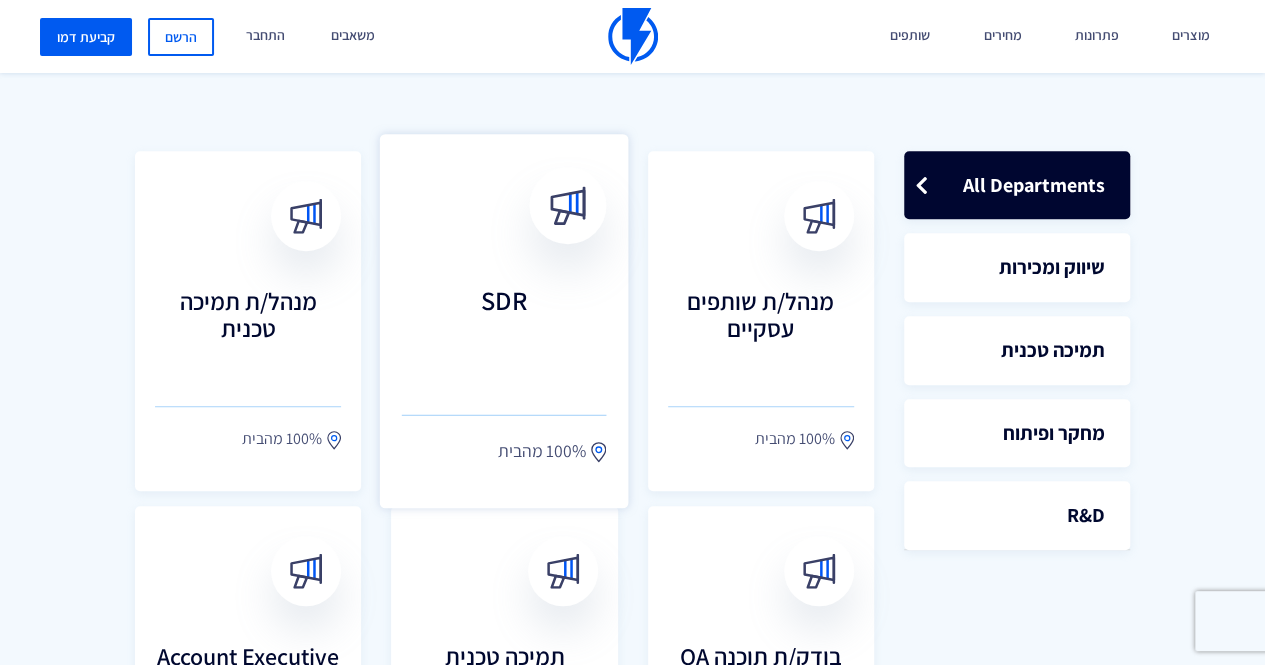 scroll, scrollTop: 520, scrollLeft: 0, axis: vertical 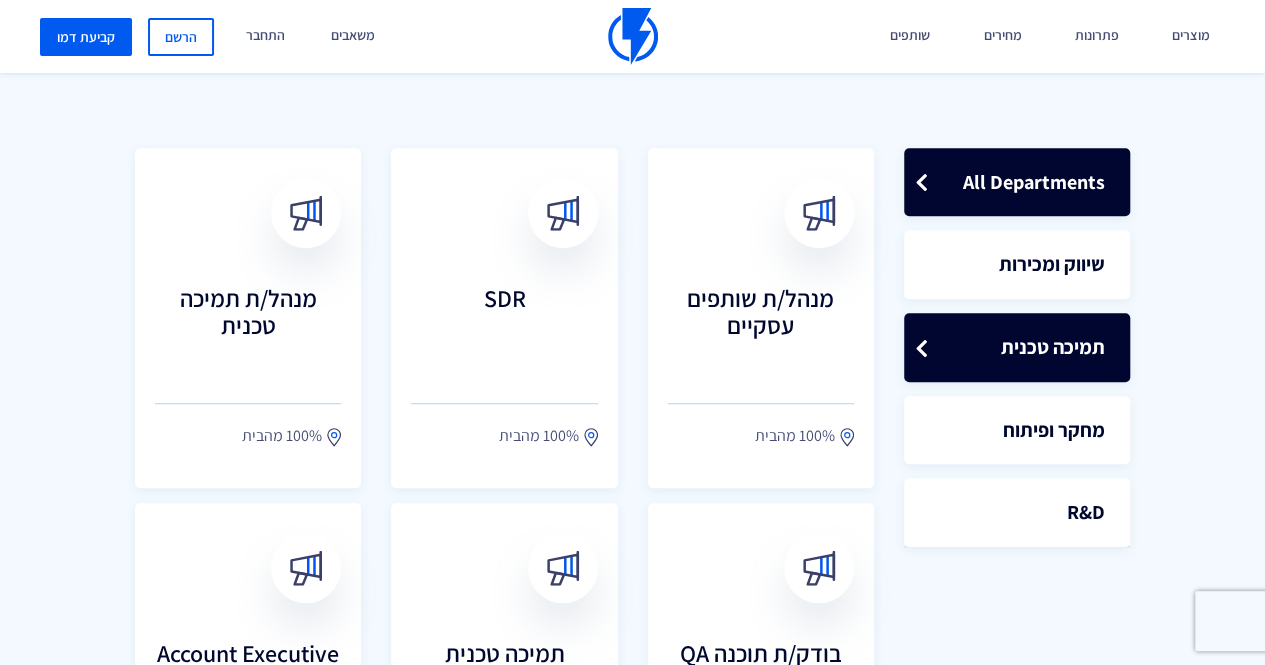 click on "תמיכה טכנית" at bounding box center [1017, 347] 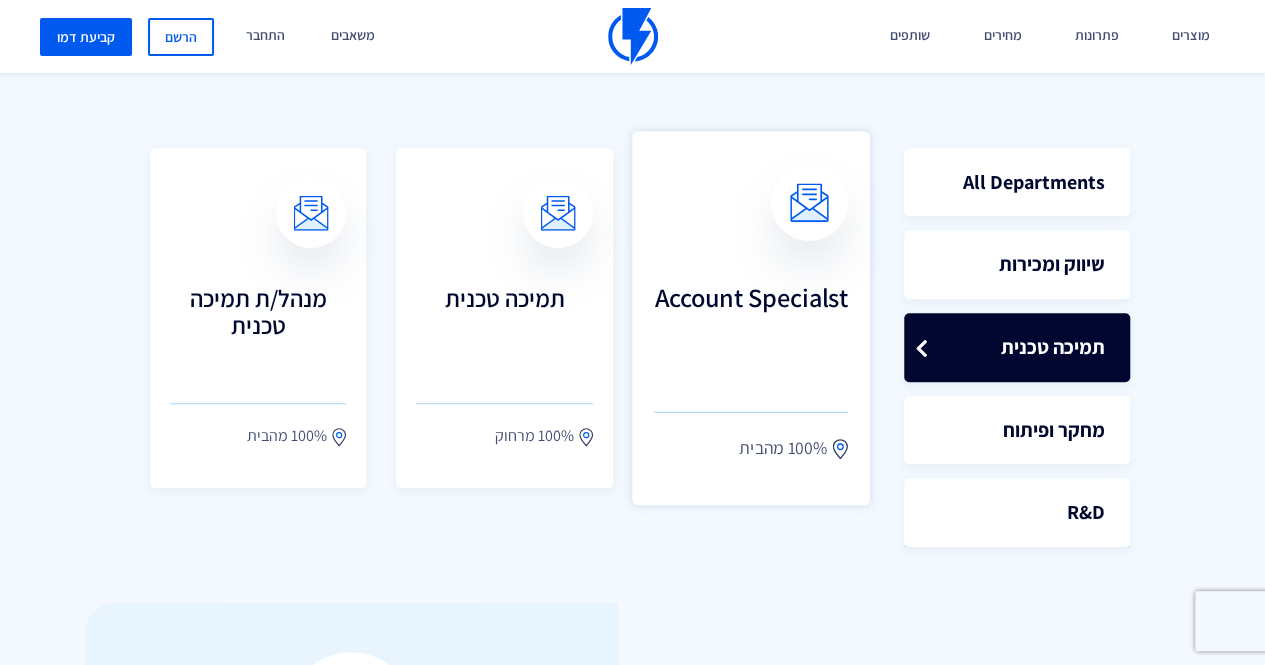 click on "Account Specialst" at bounding box center (751, 326) 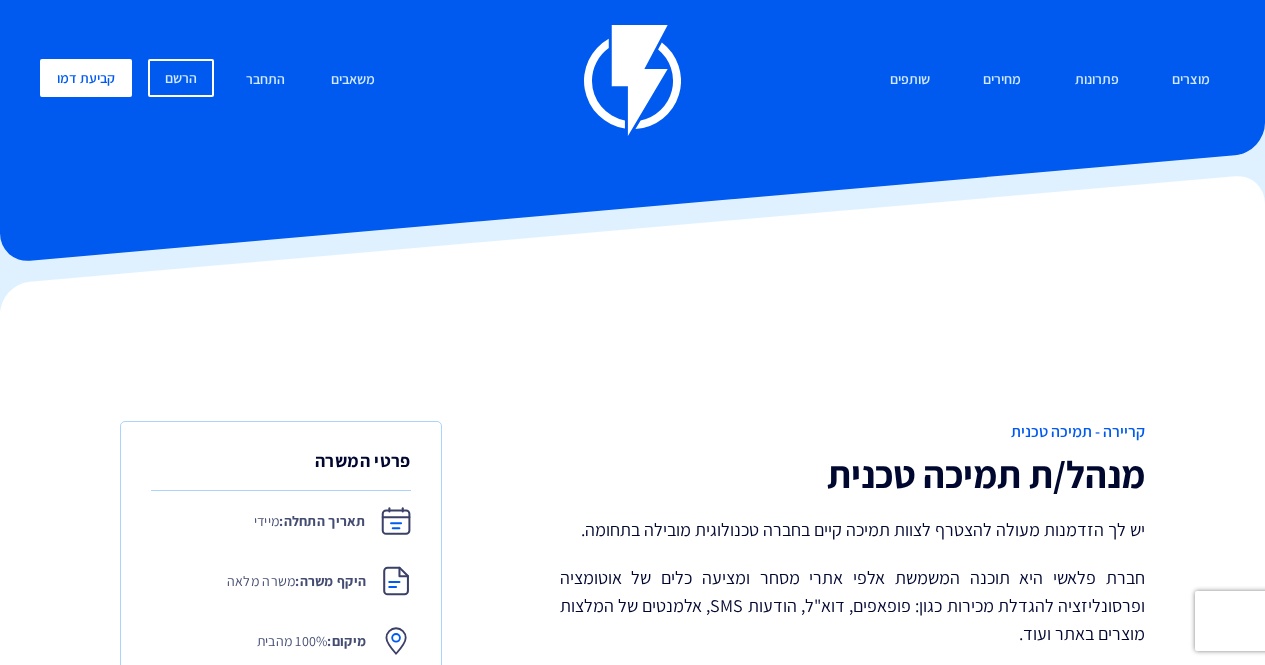scroll, scrollTop: 0, scrollLeft: 0, axis: both 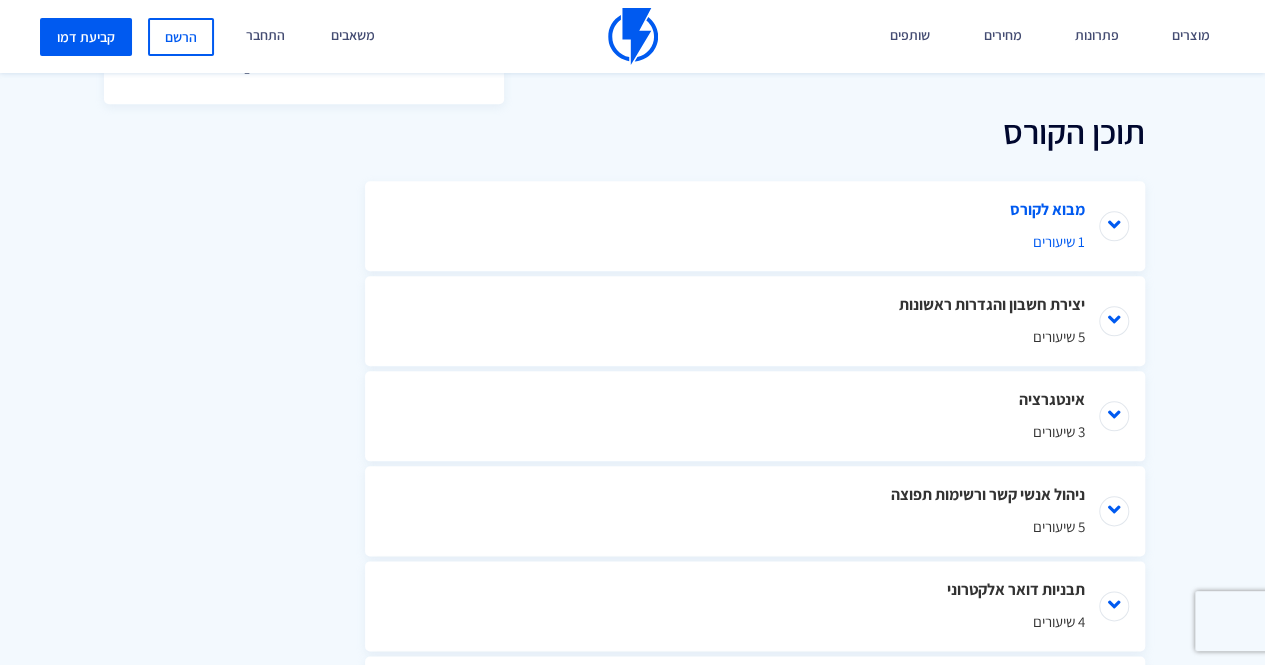 click on "1                                שיעורים" at bounding box center [755, 241] 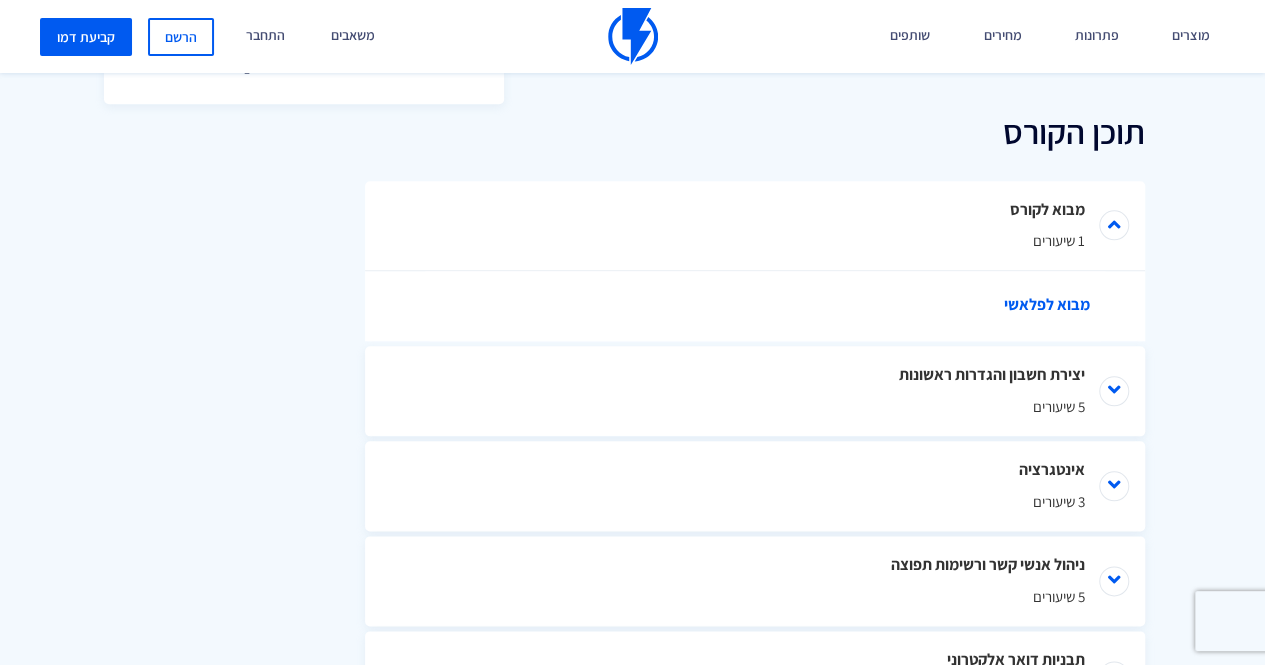 click on "מבוא לפלאשי" at bounding box center [765, 306] 